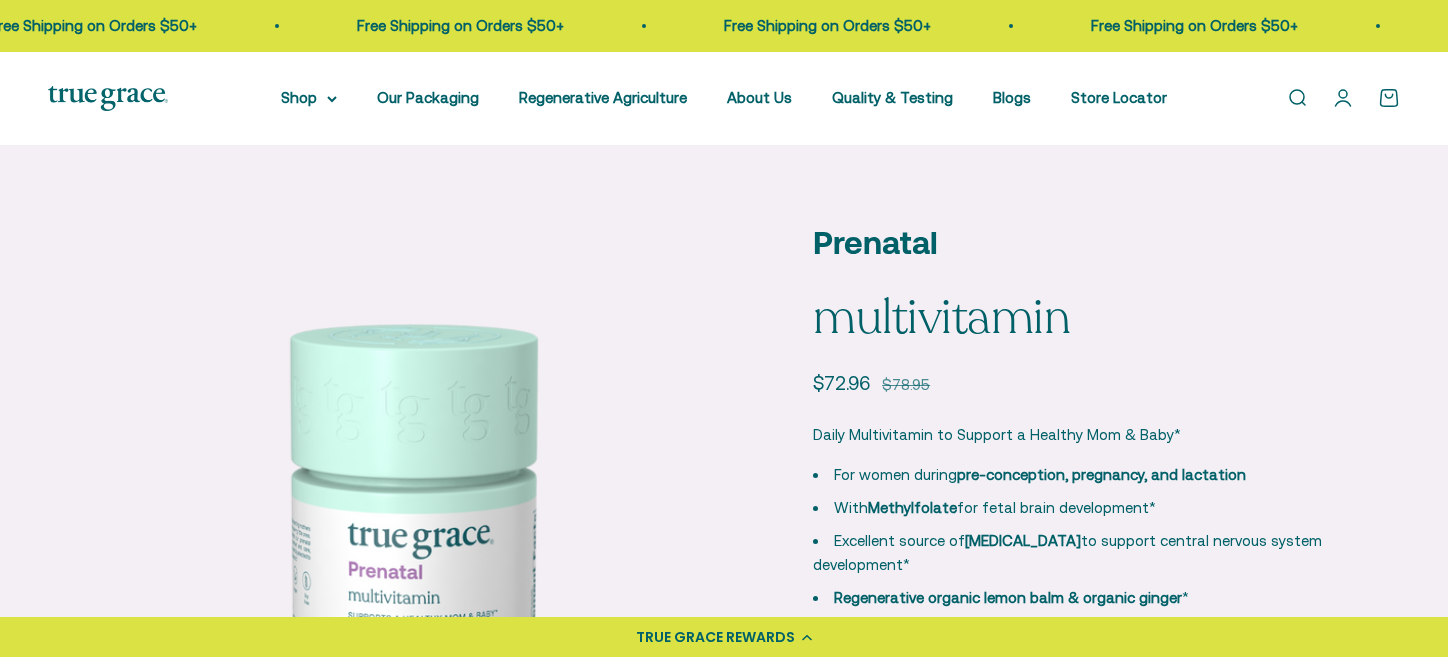 scroll, scrollTop: 0, scrollLeft: 0, axis: both 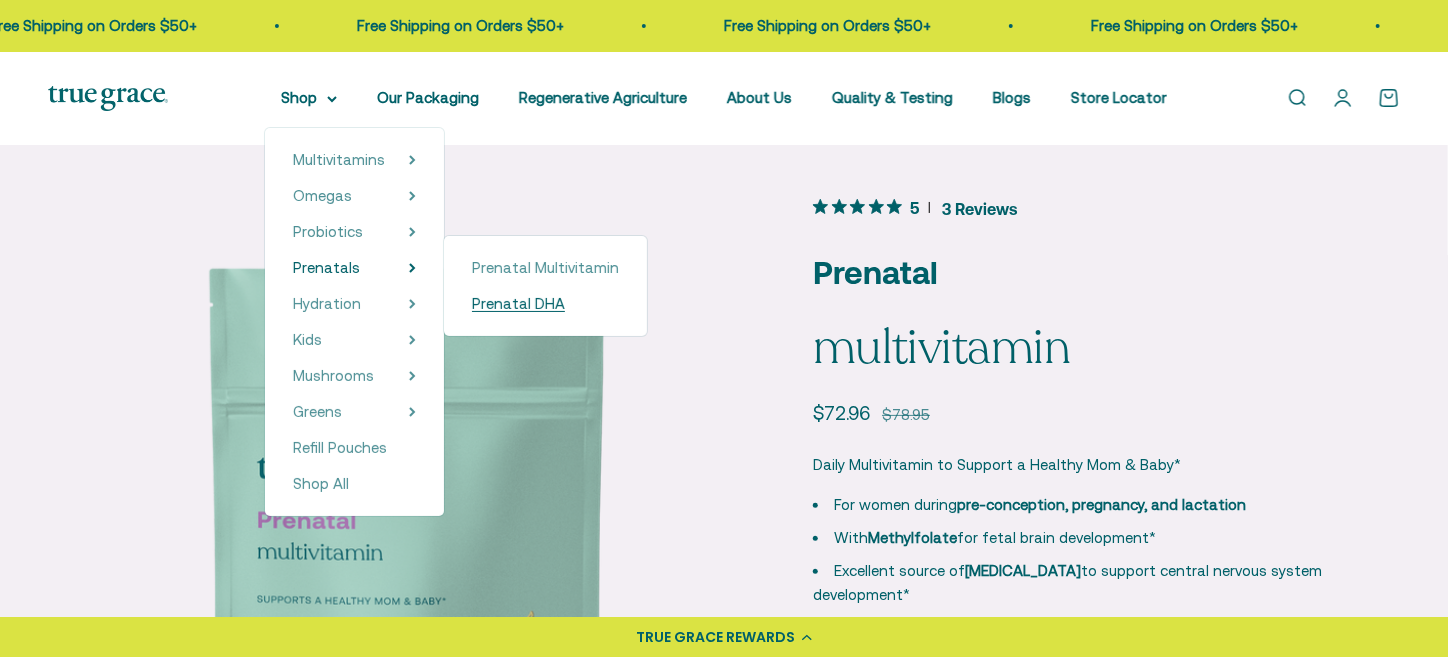 click on "Prenatal DHA" at bounding box center [518, 303] 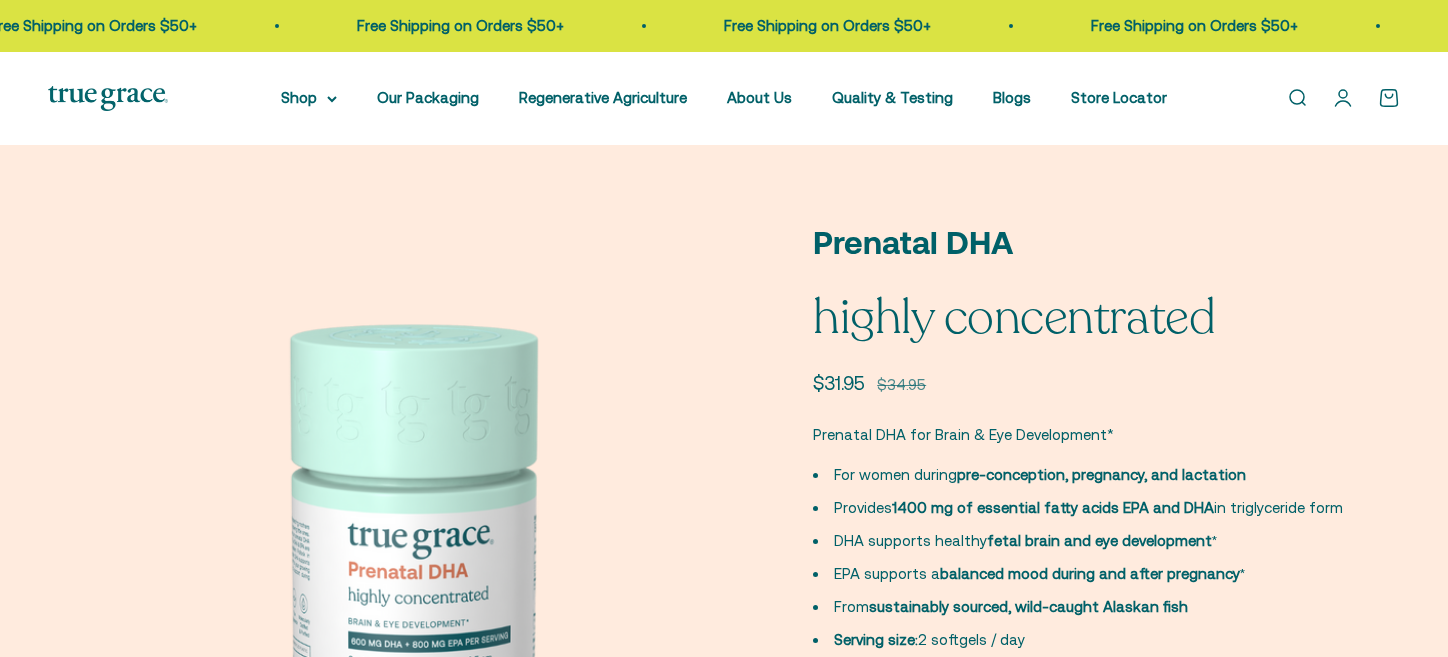 scroll, scrollTop: 0, scrollLeft: 0, axis: both 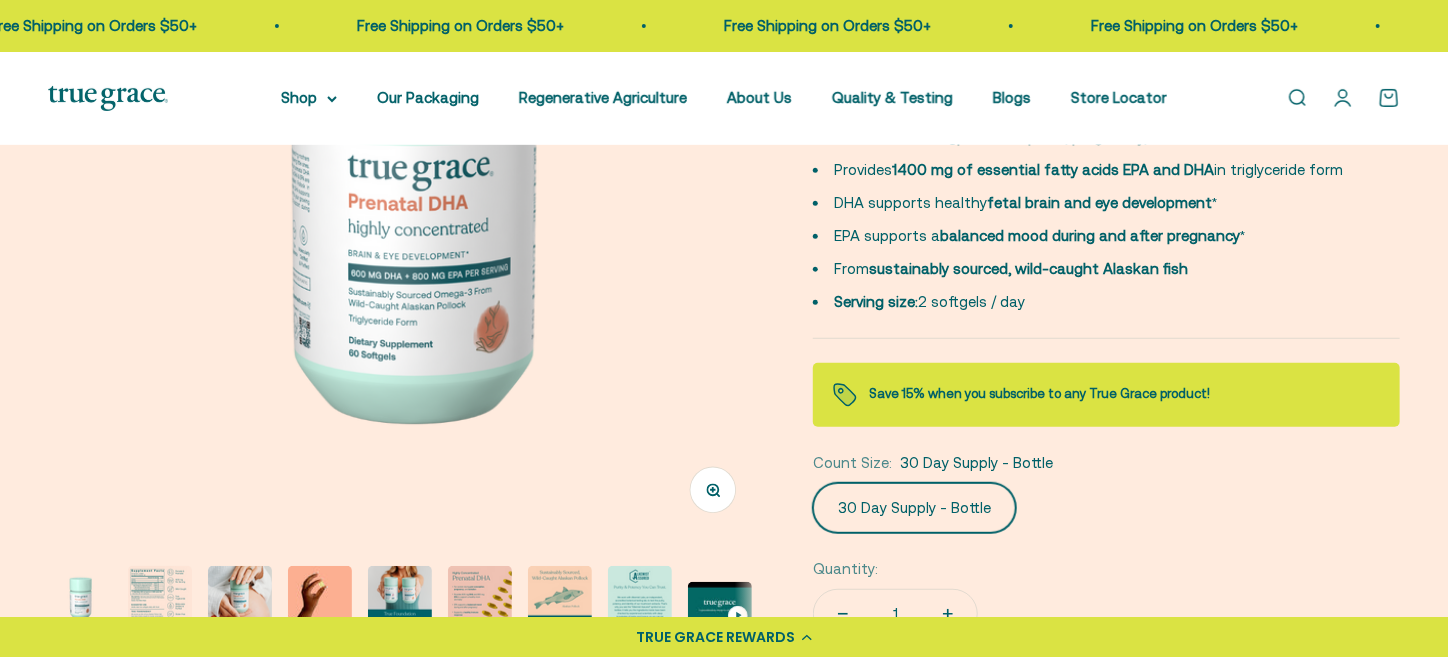 click on "30 Day Supply - Bottle" 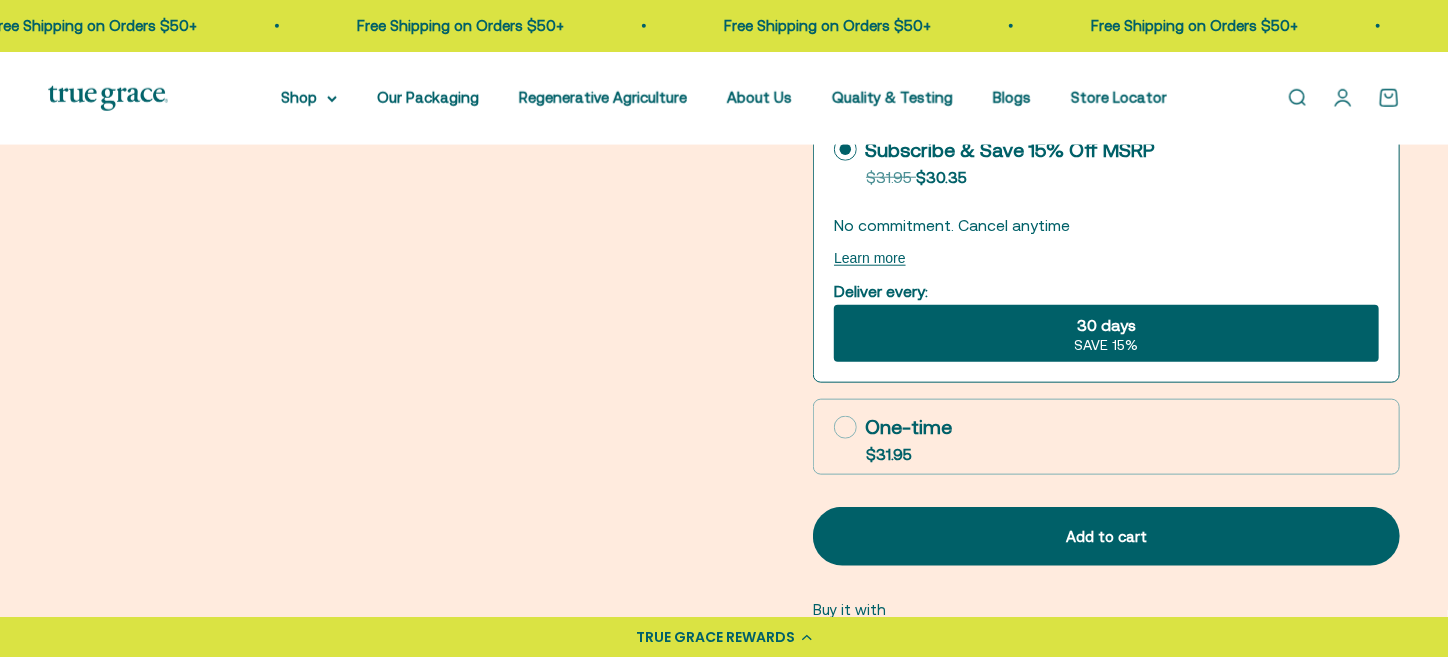 scroll, scrollTop: 931, scrollLeft: 0, axis: vertical 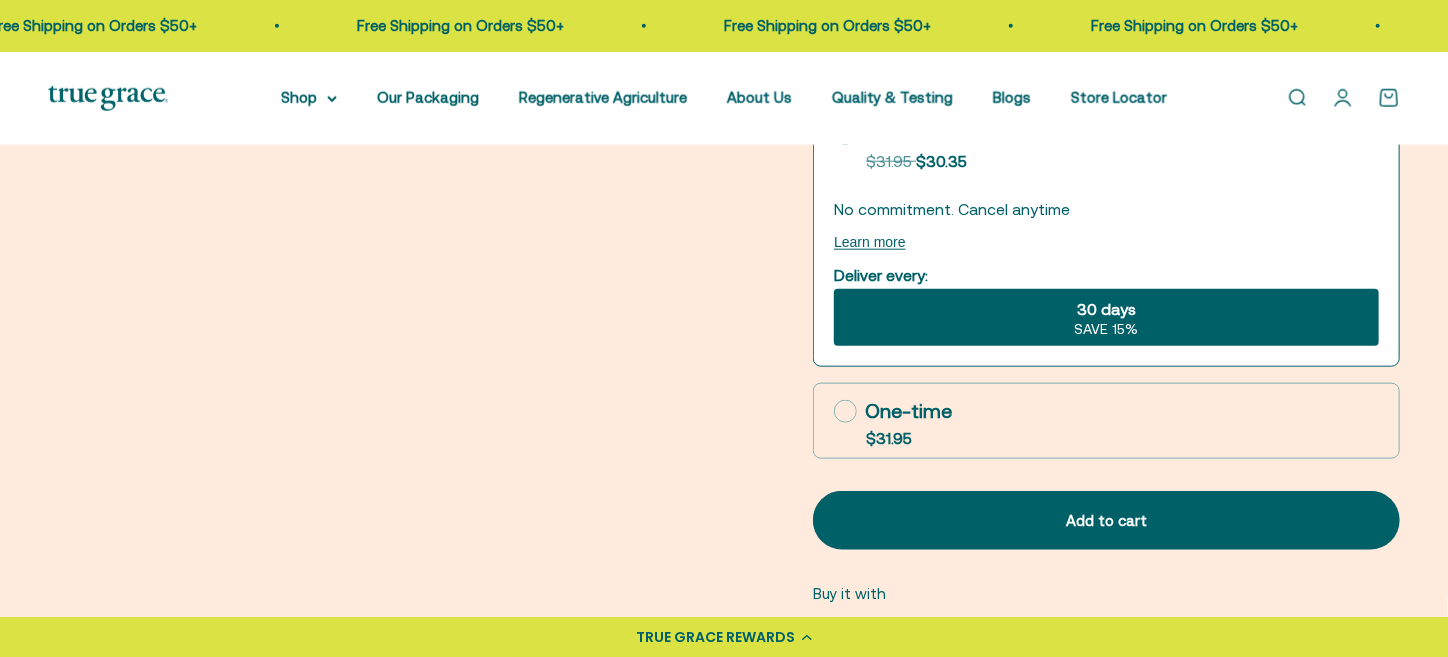 click 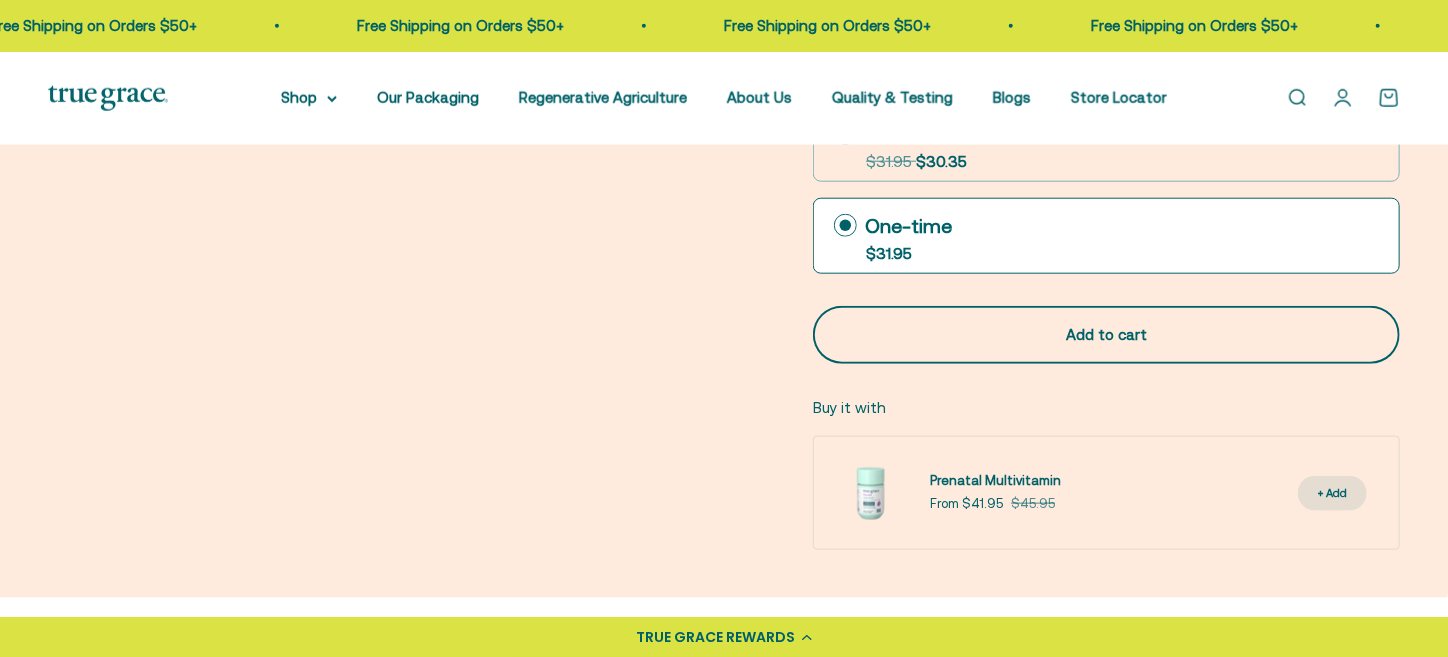 click on "Add to cart" at bounding box center [1106, 335] 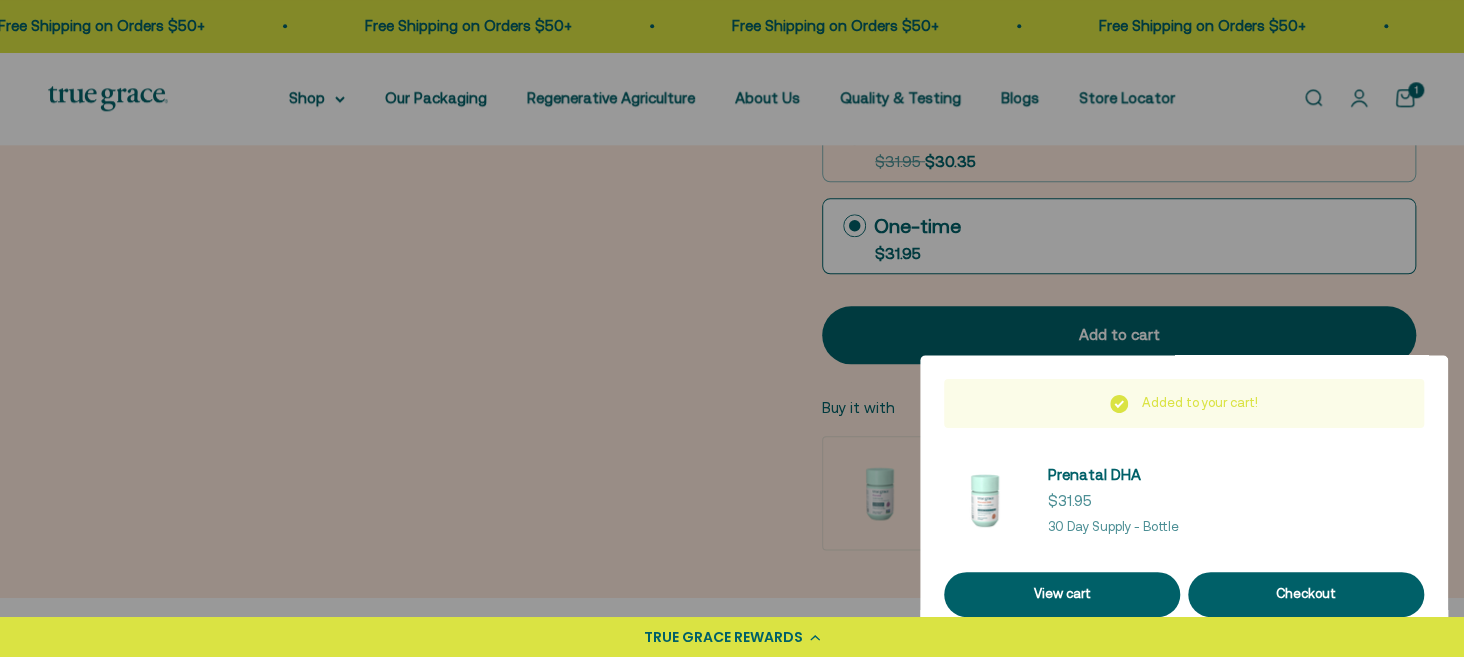 drag, startPoint x: 1441, startPoint y: 177, endPoint x: 852, endPoint y: 292, distance: 600.12164 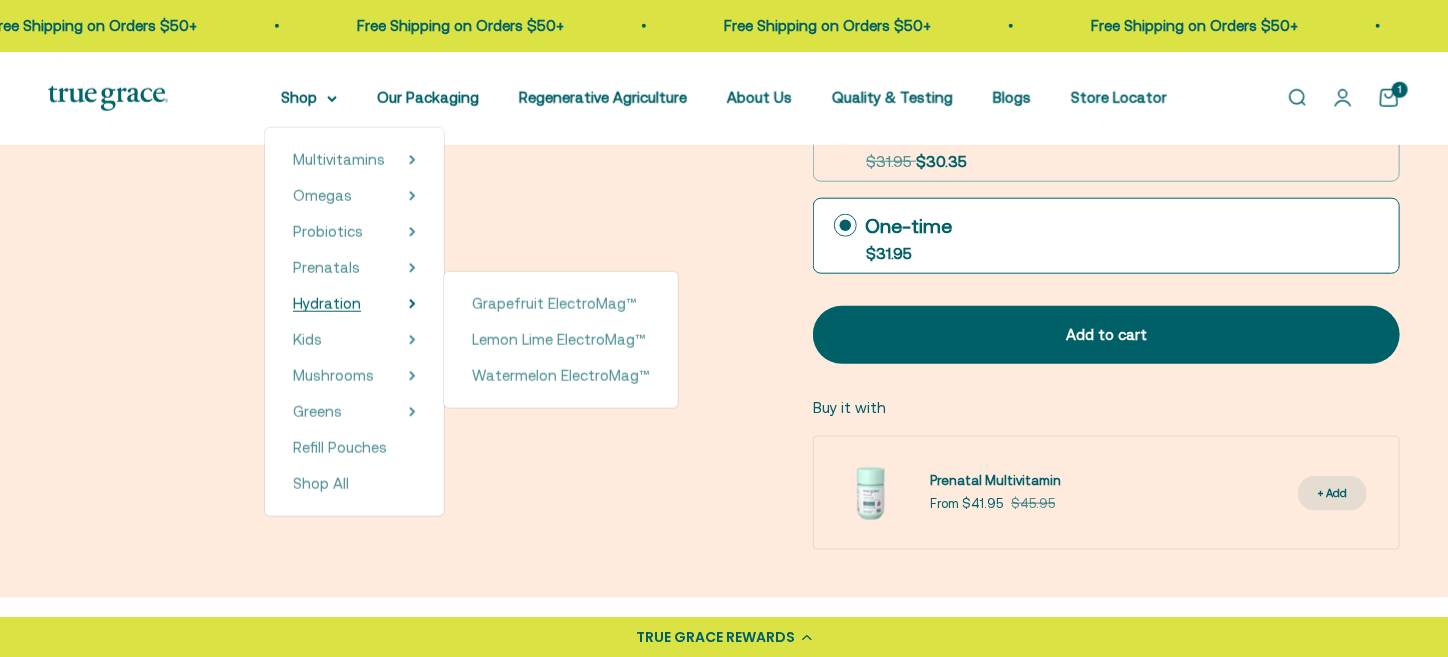 click on "Hydration" at bounding box center [327, 303] 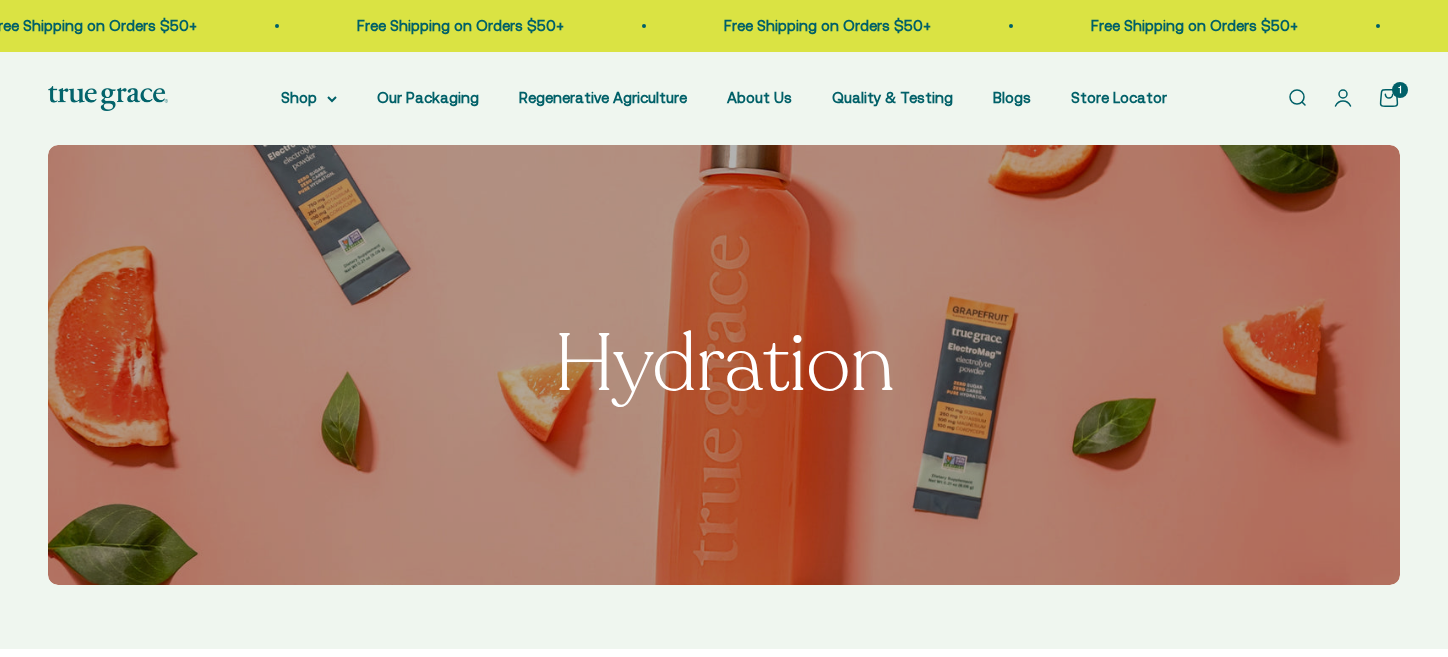 scroll, scrollTop: 0, scrollLeft: 0, axis: both 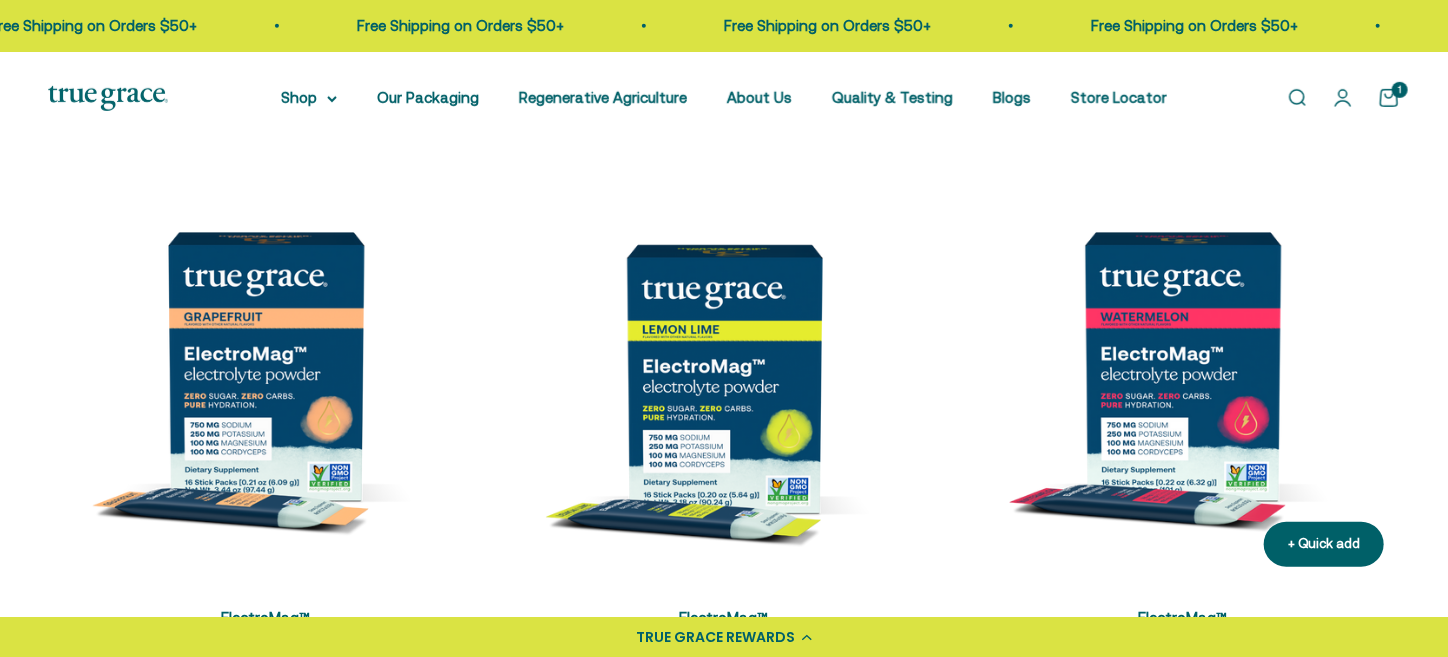 click at bounding box center [1182, 366] 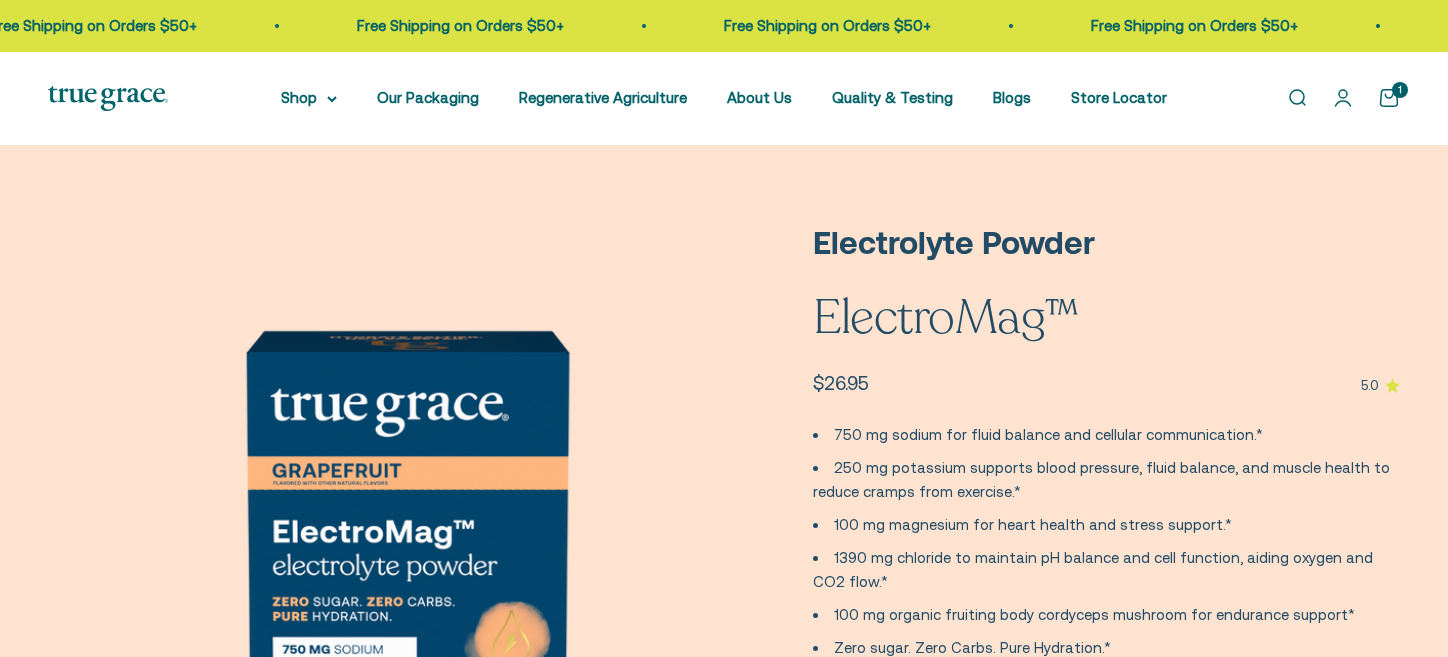 scroll, scrollTop: 0, scrollLeft: 0, axis: both 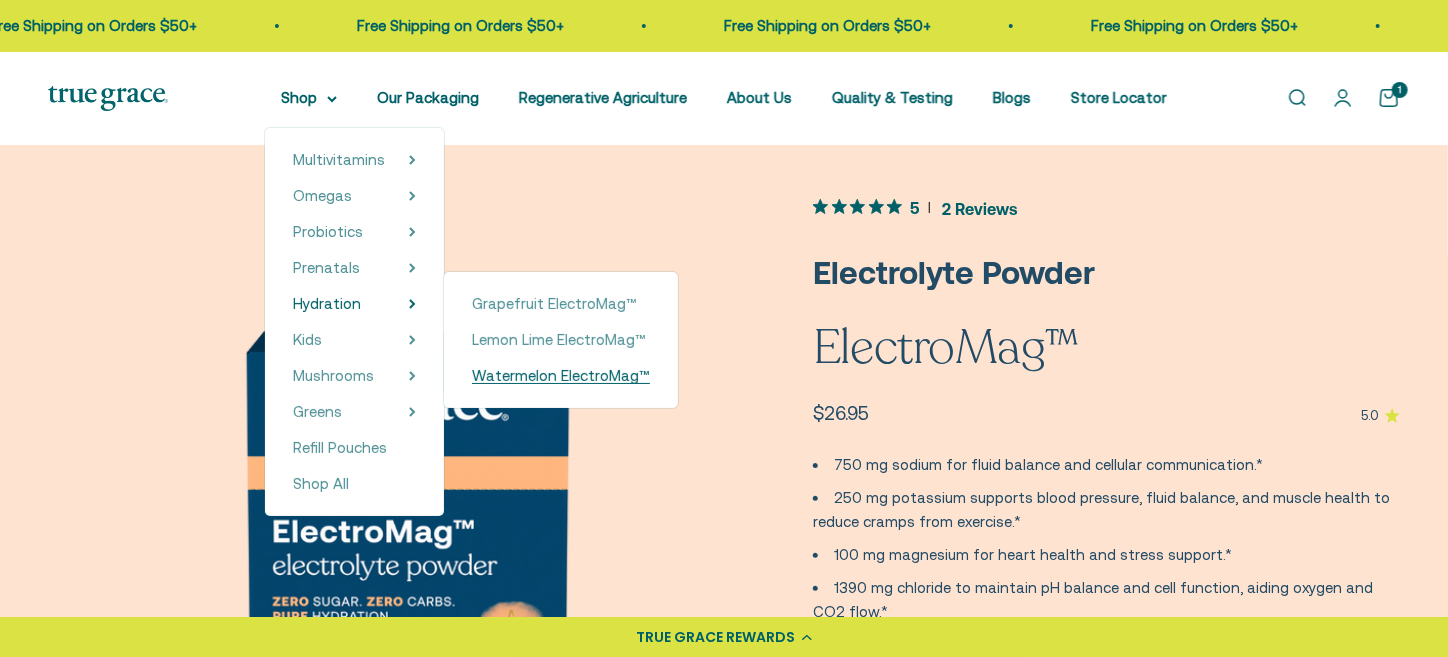 click on "Watermelon ElectroMag™" at bounding box center (561, 375) 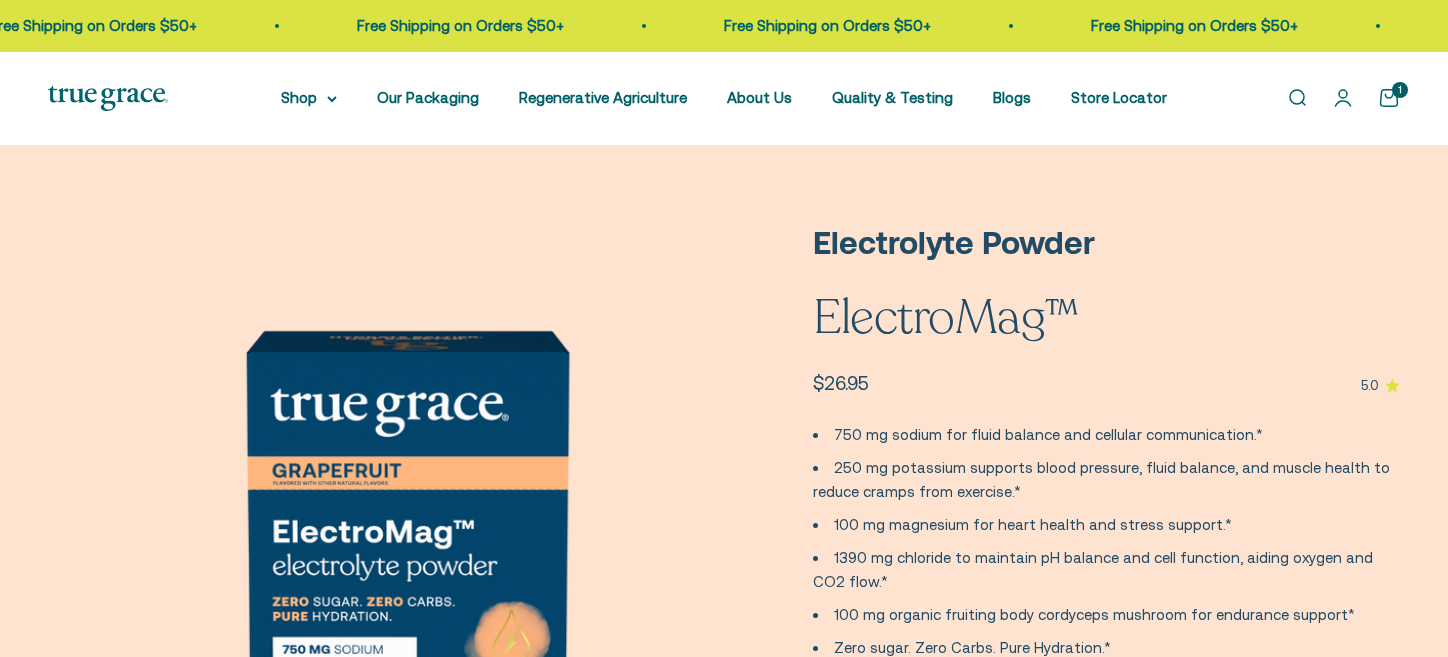 scroll, scrollTop: 0, scrollLeft: 0, axis: both 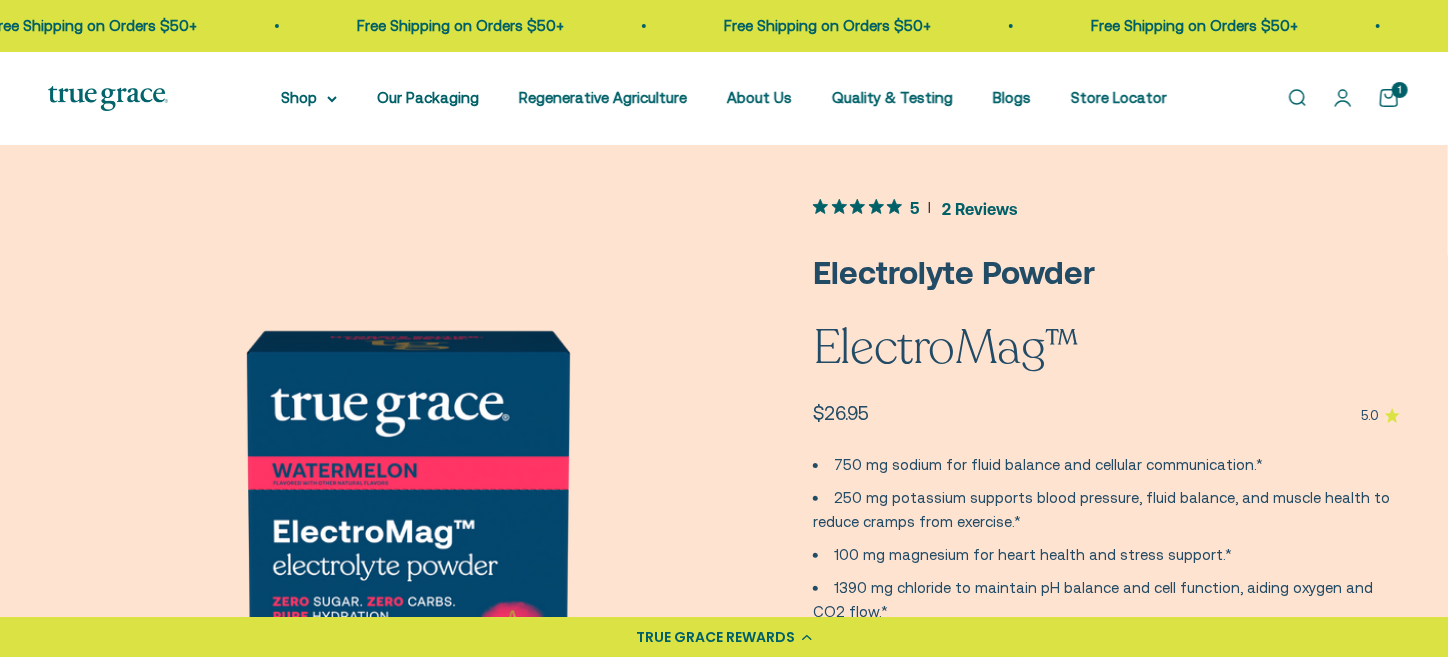 click on "2 Reviews" at bounding box center (979, 208) 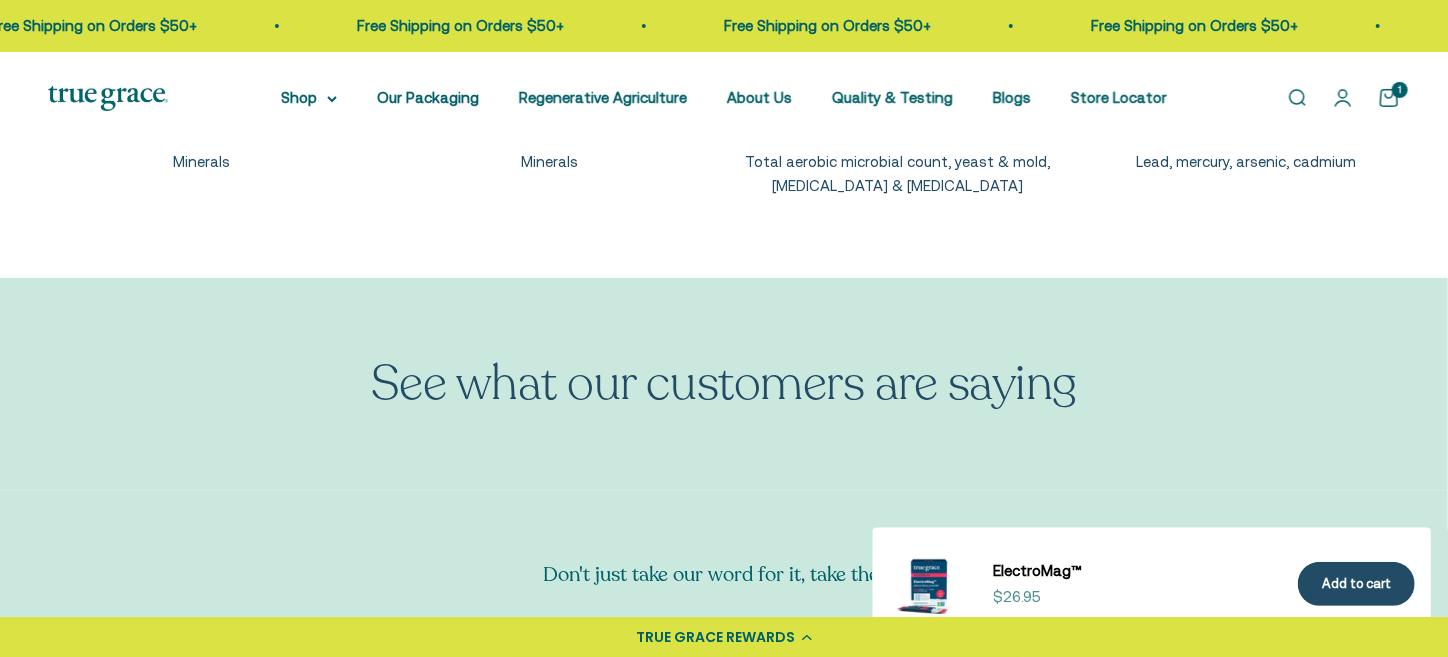 scroll, scrollTop: 4368, scrollLeft: 0, axis: vertical 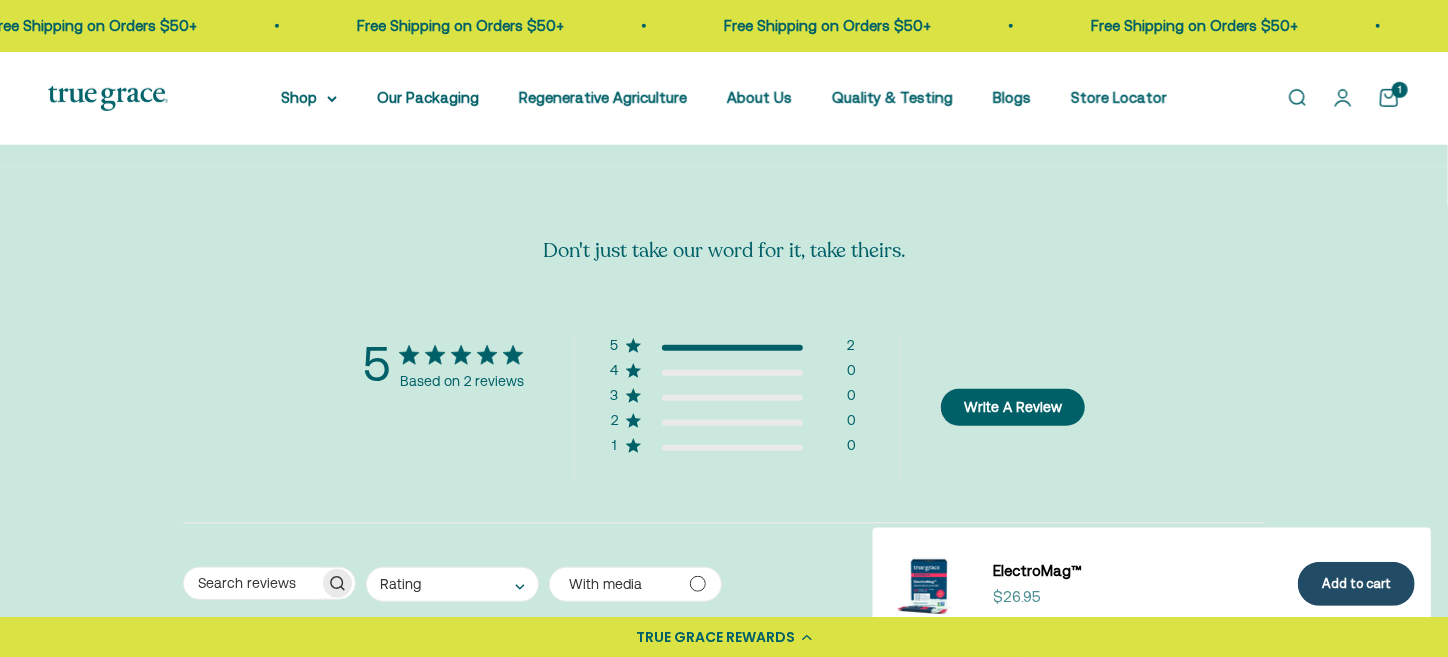 drag, startPoint x: 1456, startPoint y: 398, endPoint x: 1315, endPoint y: 488, distance: 167.27522 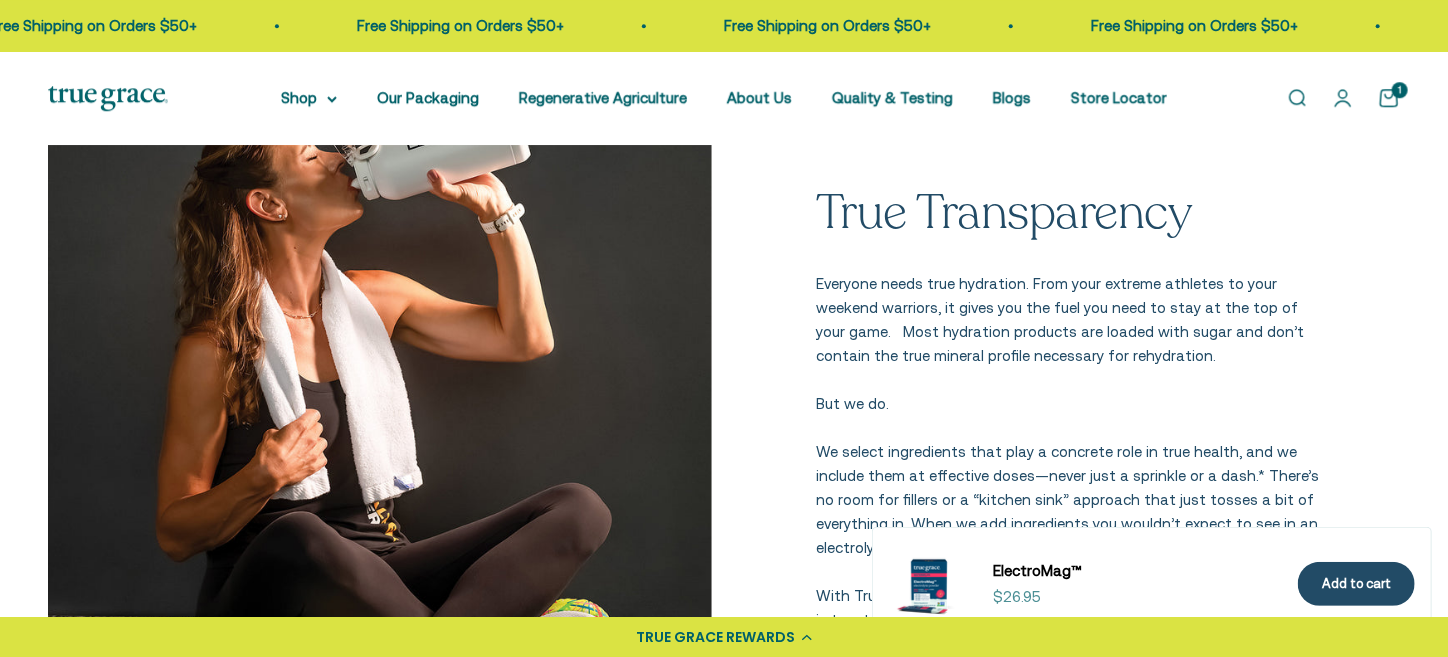 scroll, scrollTop: 2984, scrollLeft: 0, axis: vertical 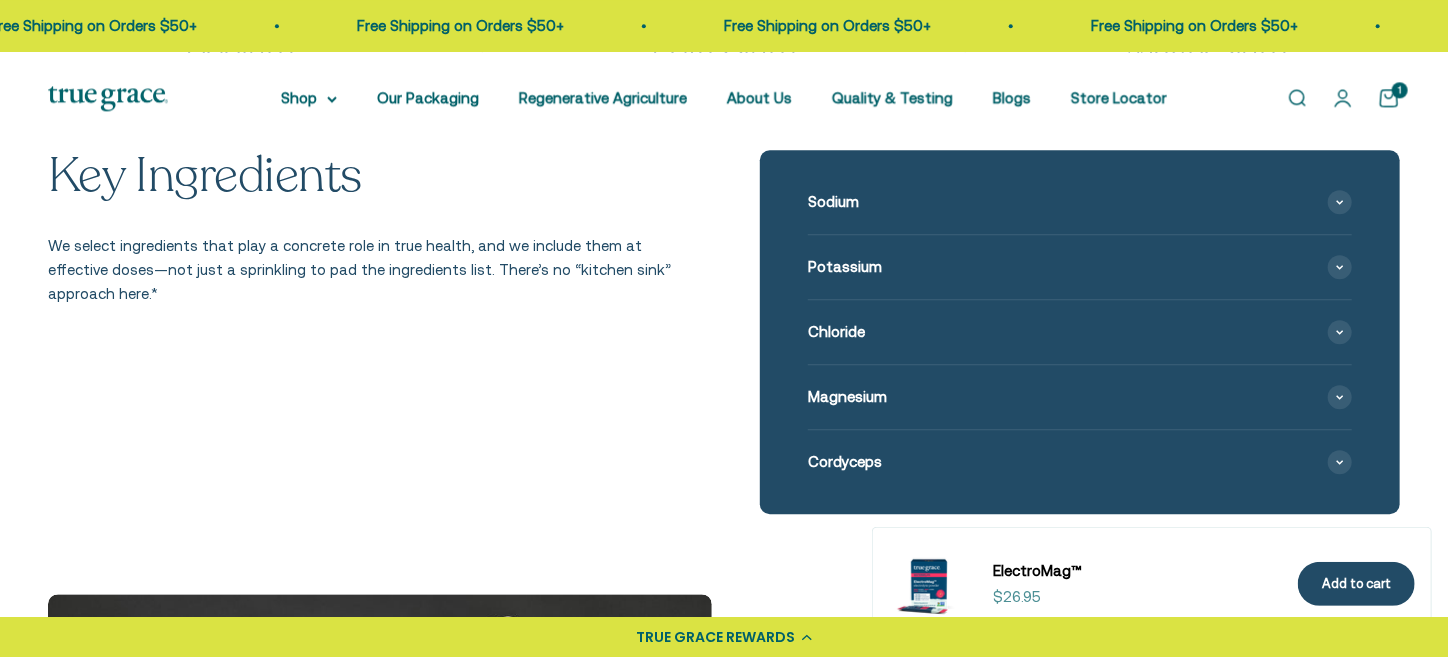 click on "Key Ingredients We select ingredients that play a concrete role in true health, and we include them at effective doses—not just a sprinkling to pad the ingredients list. There’s no “kitchen sink” approach here.*" at bounding box center [368, 332] 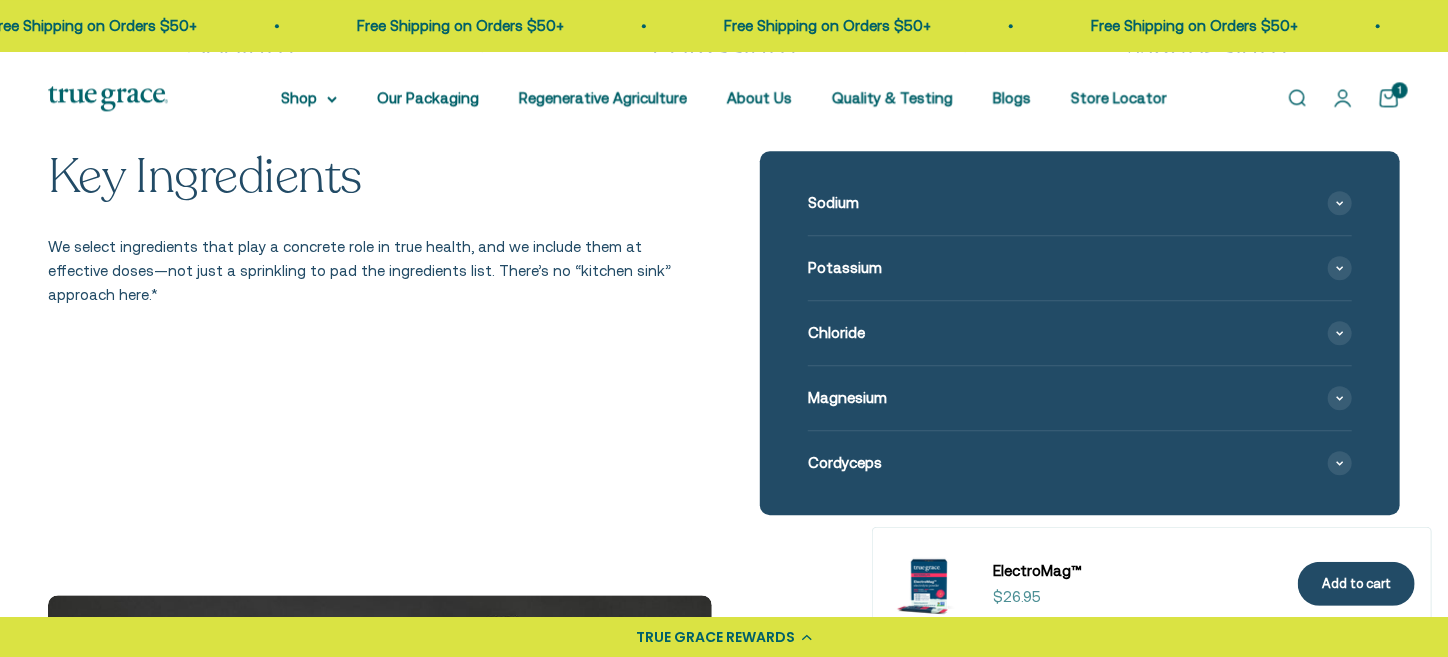 scroll, scrollTop: 2464, scrollLeft: 0, axis: vertical 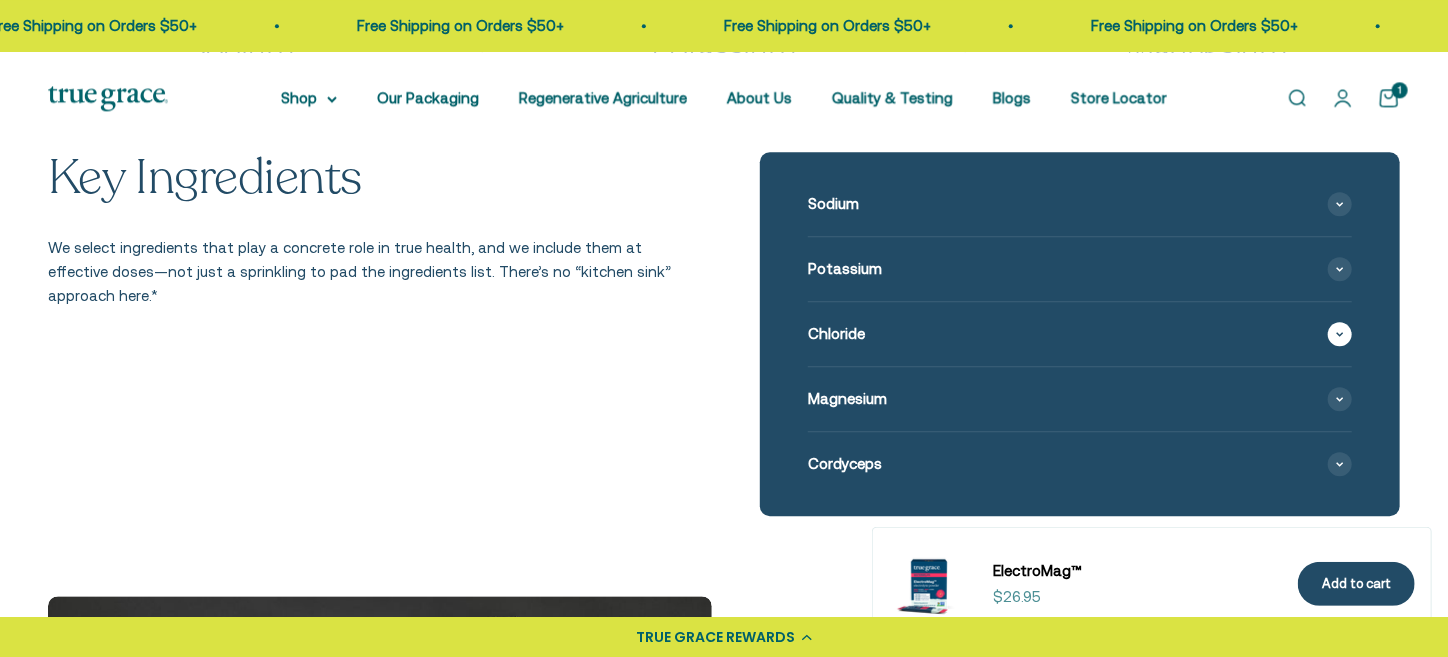 click at bounding box center (1340, 334) 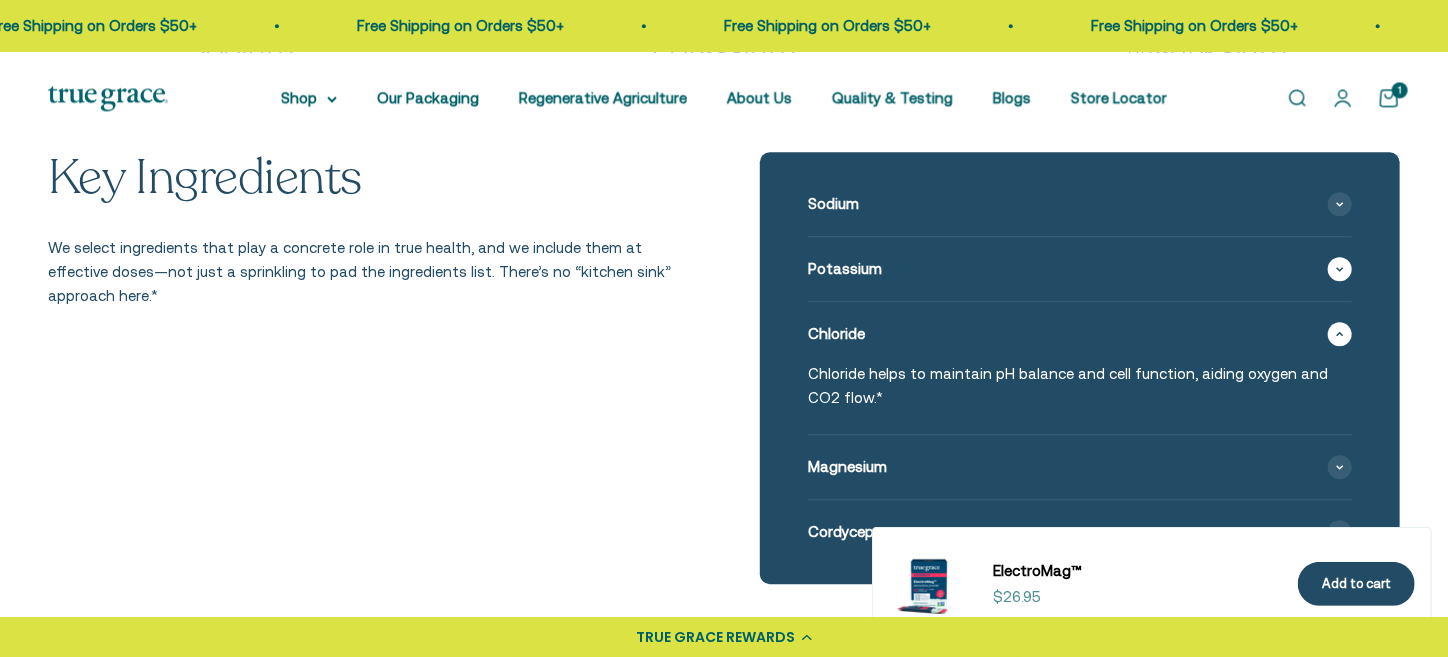click 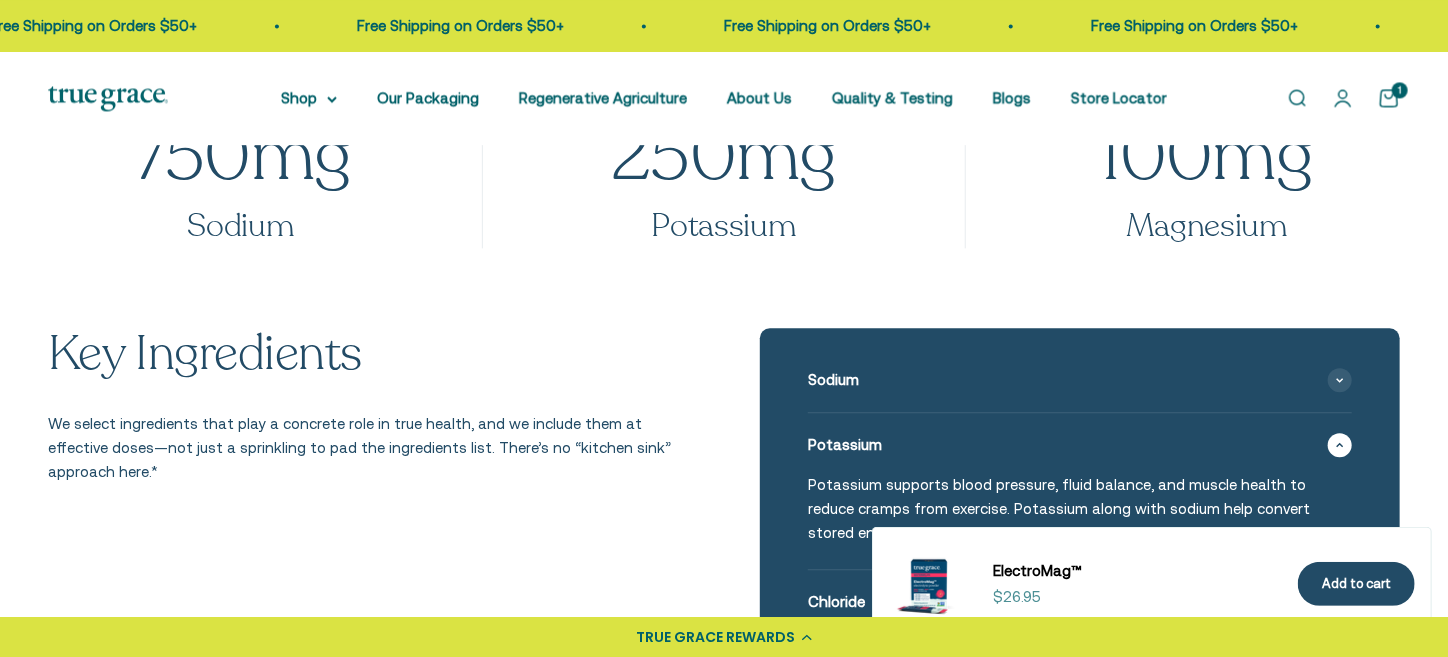 scroll, scrollTop: 2296, scrollLeft: 0, axis: vertical 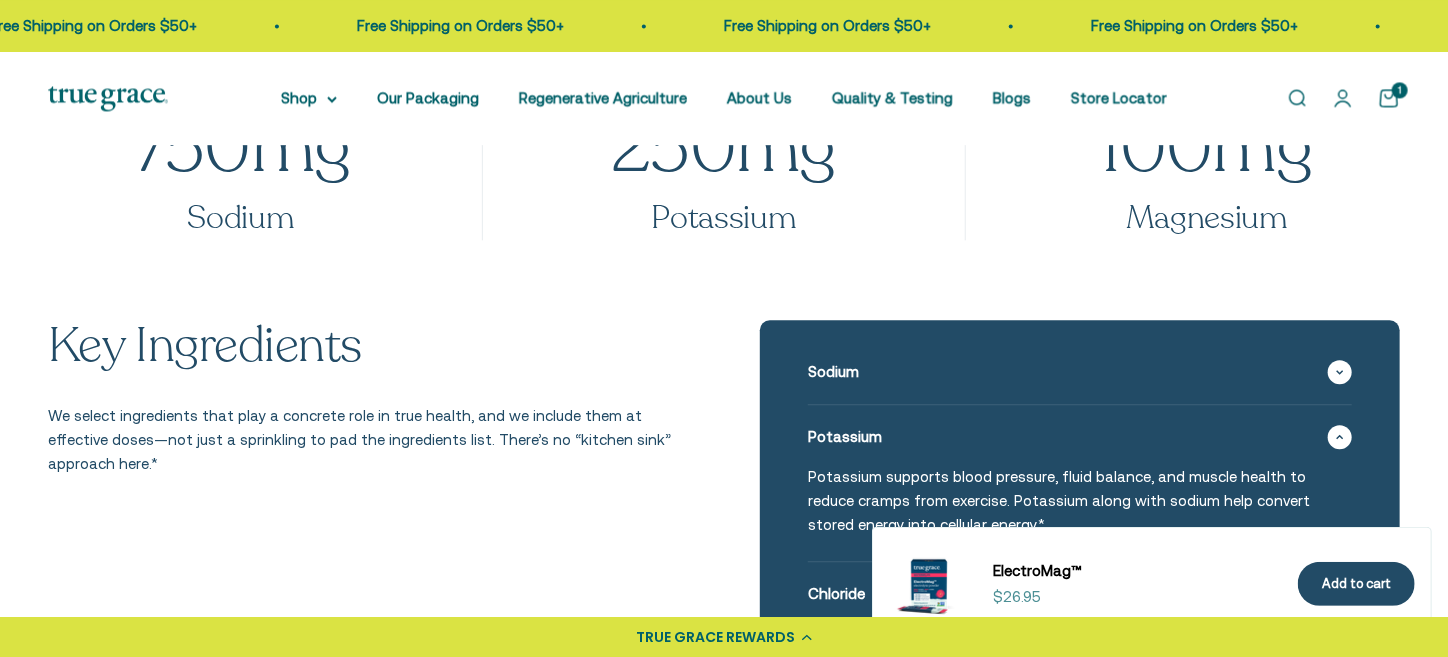 click at bounding box center (1340, 372) 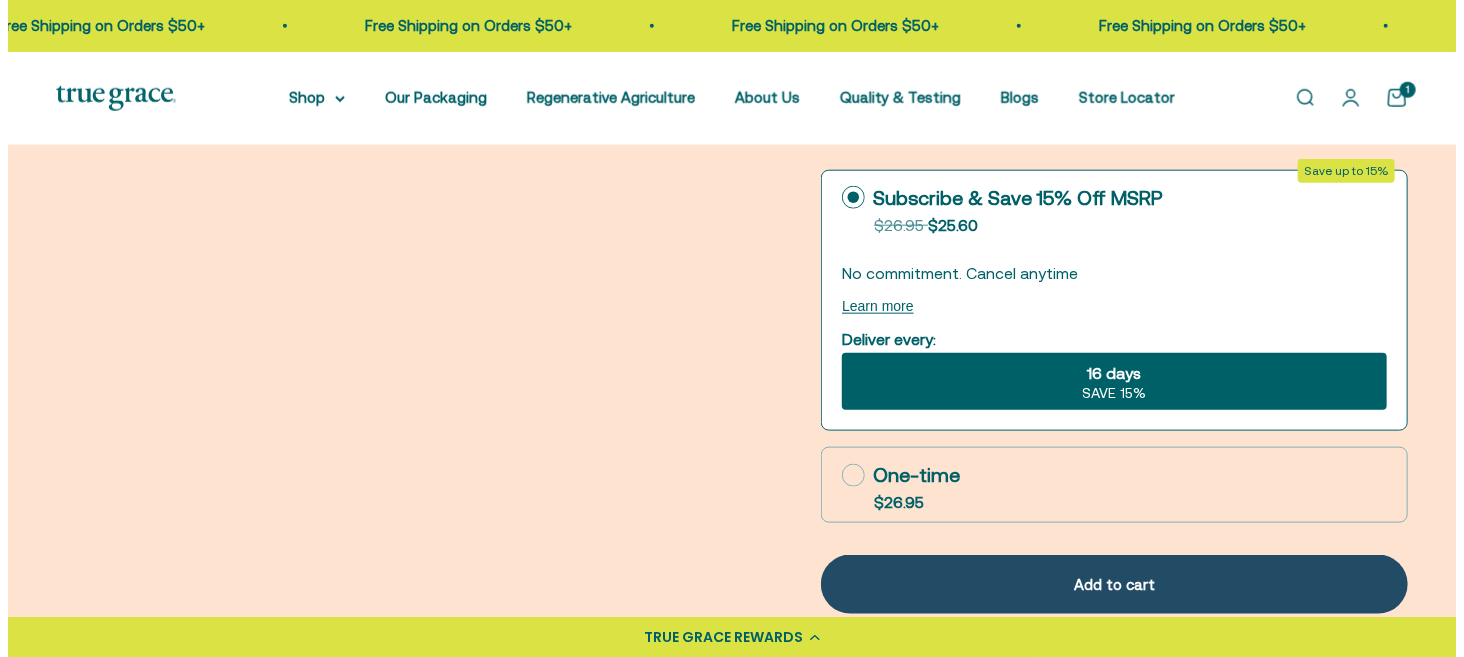 scroll, scrollTop: 1018, scrollLeft: 0, axis: vertical 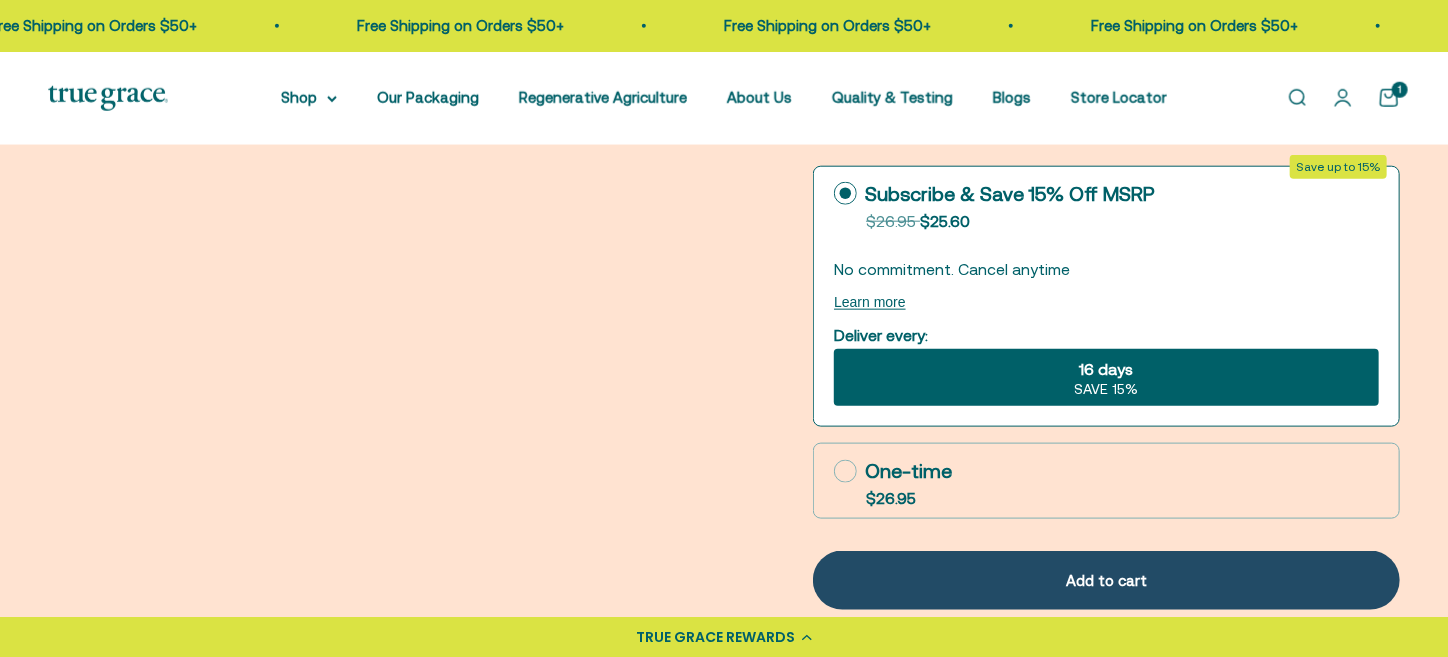 click 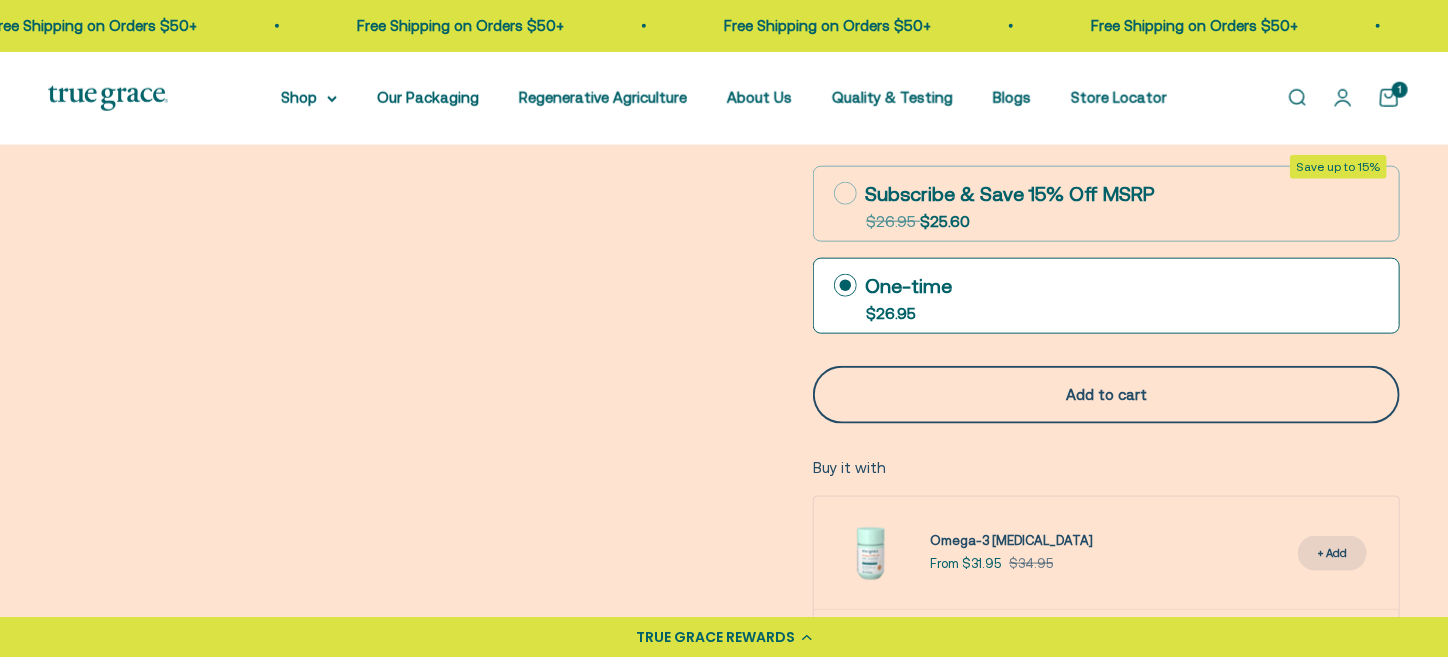 drag, startPoint x: 1088, startPoint y: 404, endPoint x: 1056, endPoint y: 403, distance: 32.01562 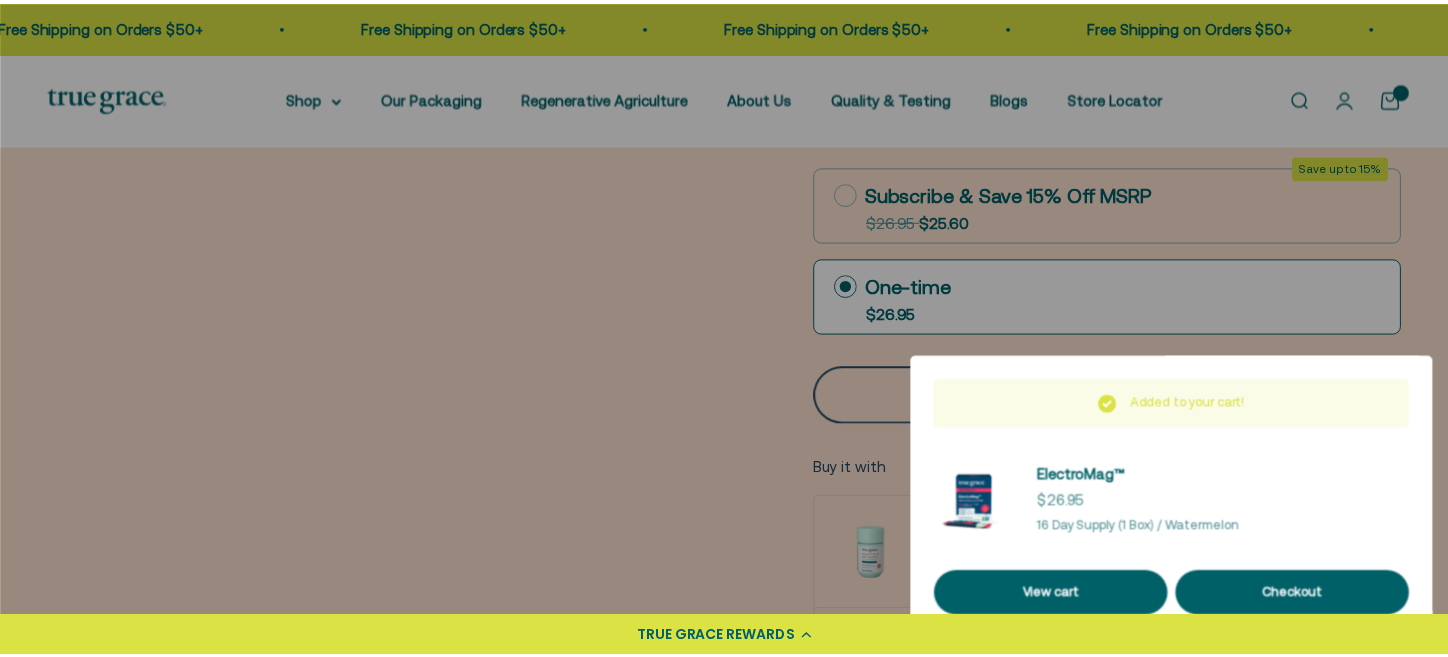 scroll, scrollTop: 0, scrollLeft: 1499, axis: horizontal 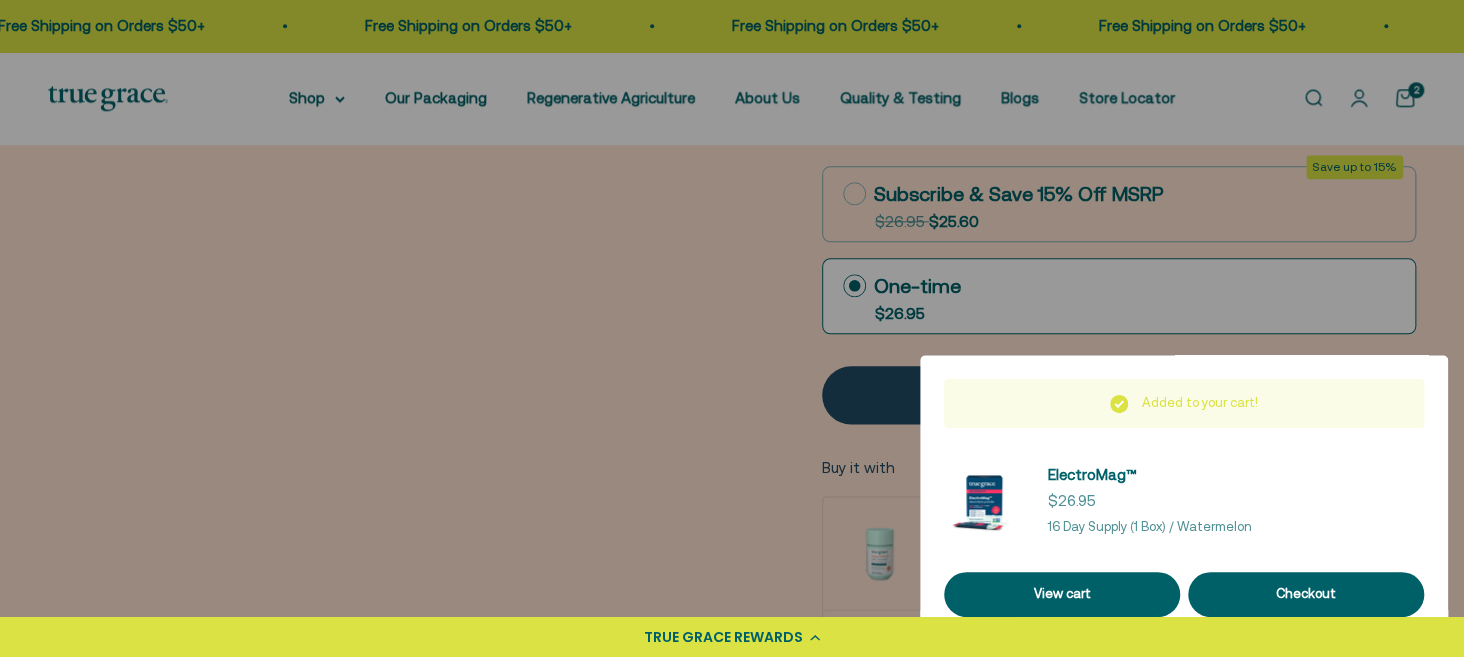 drag, startPoint x: 406, startPoint y: 223, endPoint x: 366, endPoint y: 162, distance: 72.94518 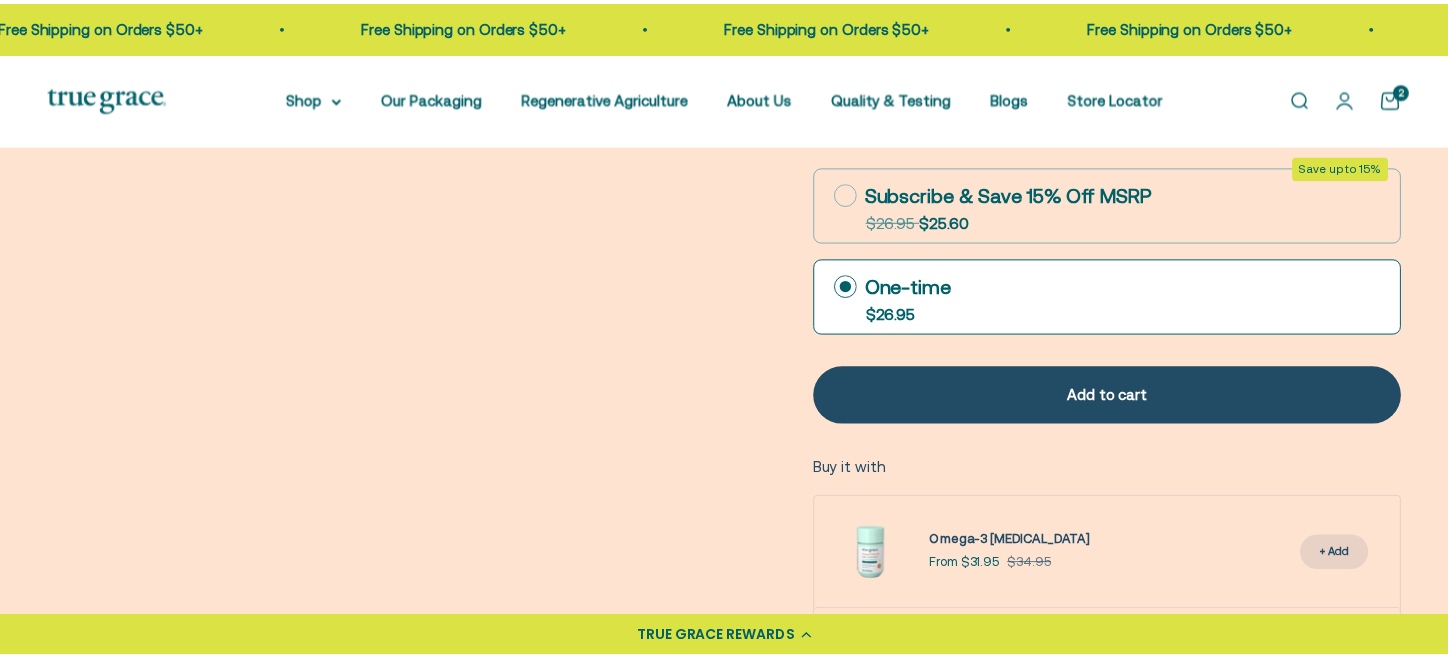 scroll, scrollTop: 0, scrollLeft: 1482, axis: horizontal 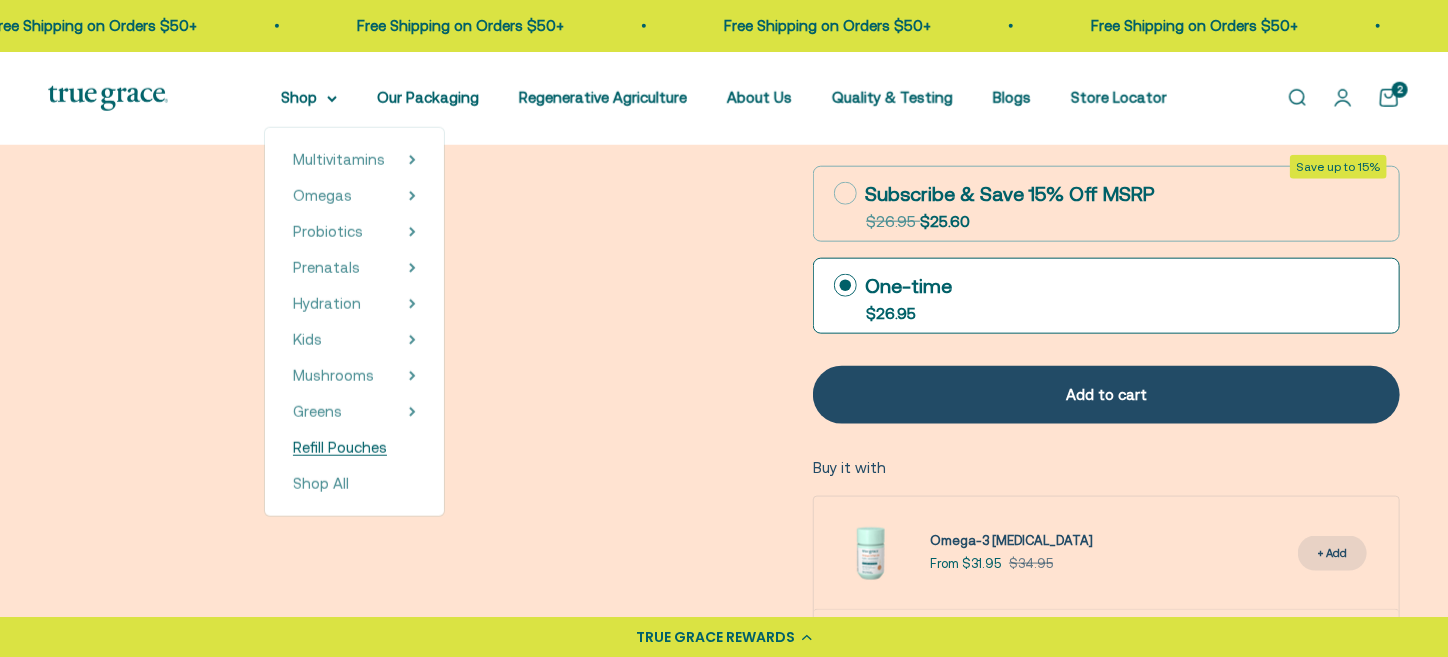 click on "Refill Pouches" at bounding box center (340, 447) 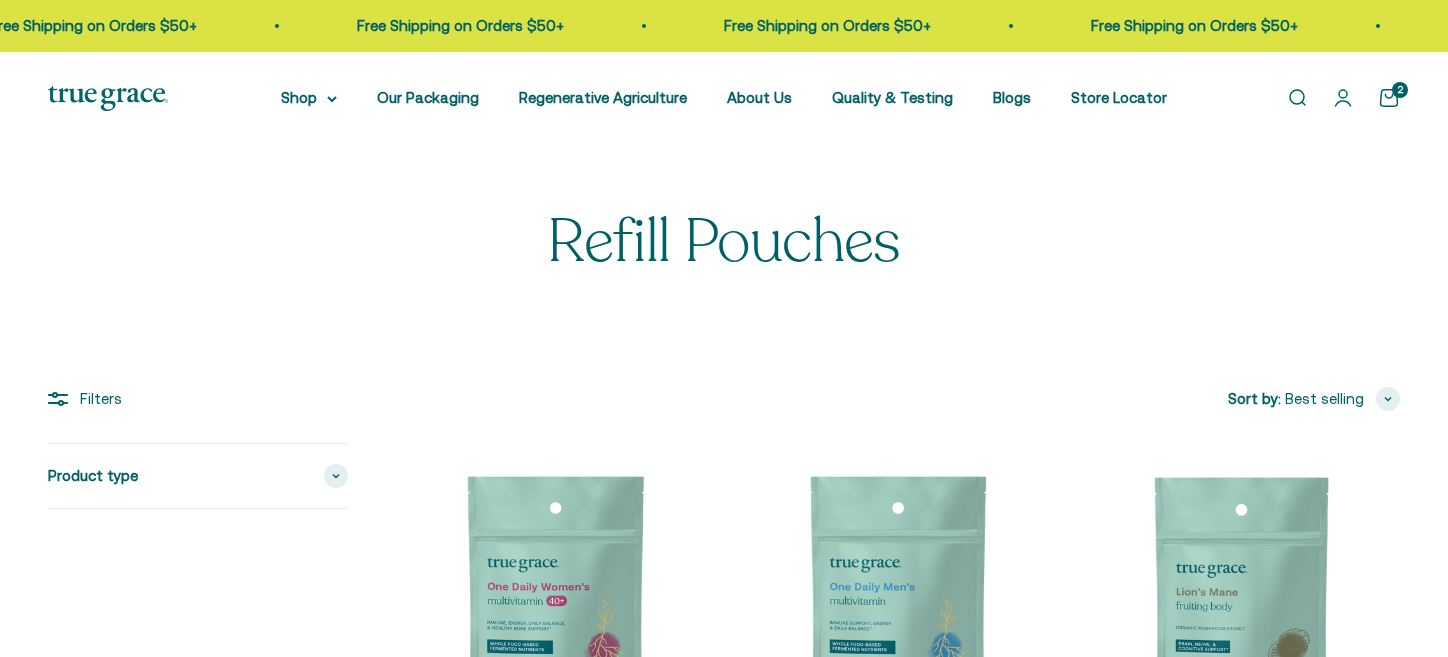 scroll, scrollTop: 0, scrollLeft: 0, axis: both 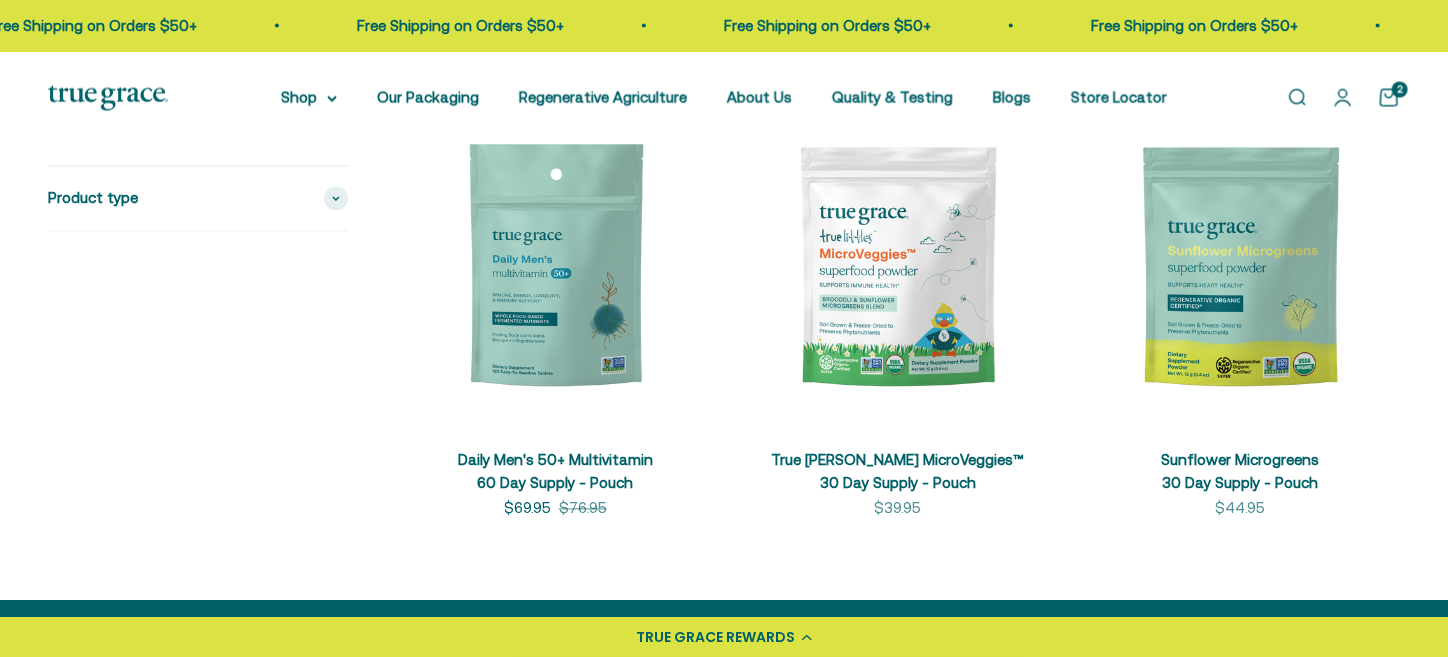 click on "Open cart
2" at bounding box center [1389, 98] 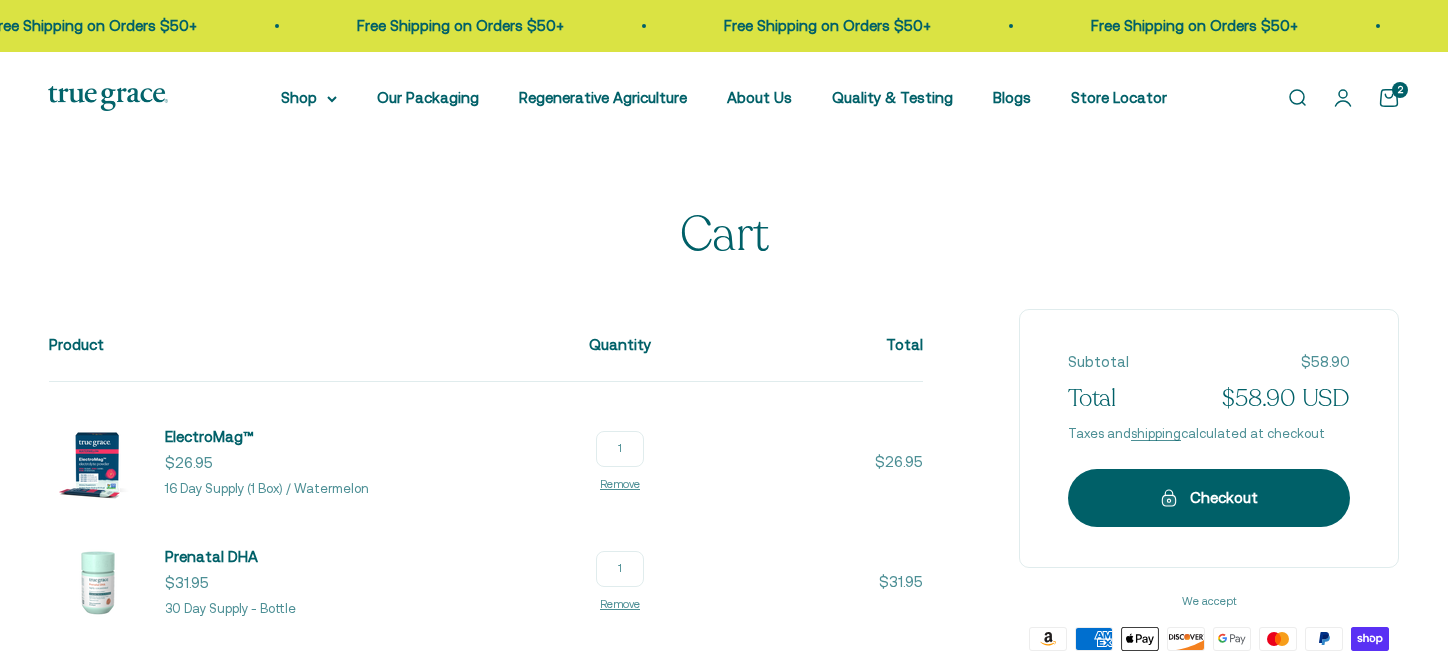 scroll, scrollTop: 0, scrollLeft: 0, axis: both 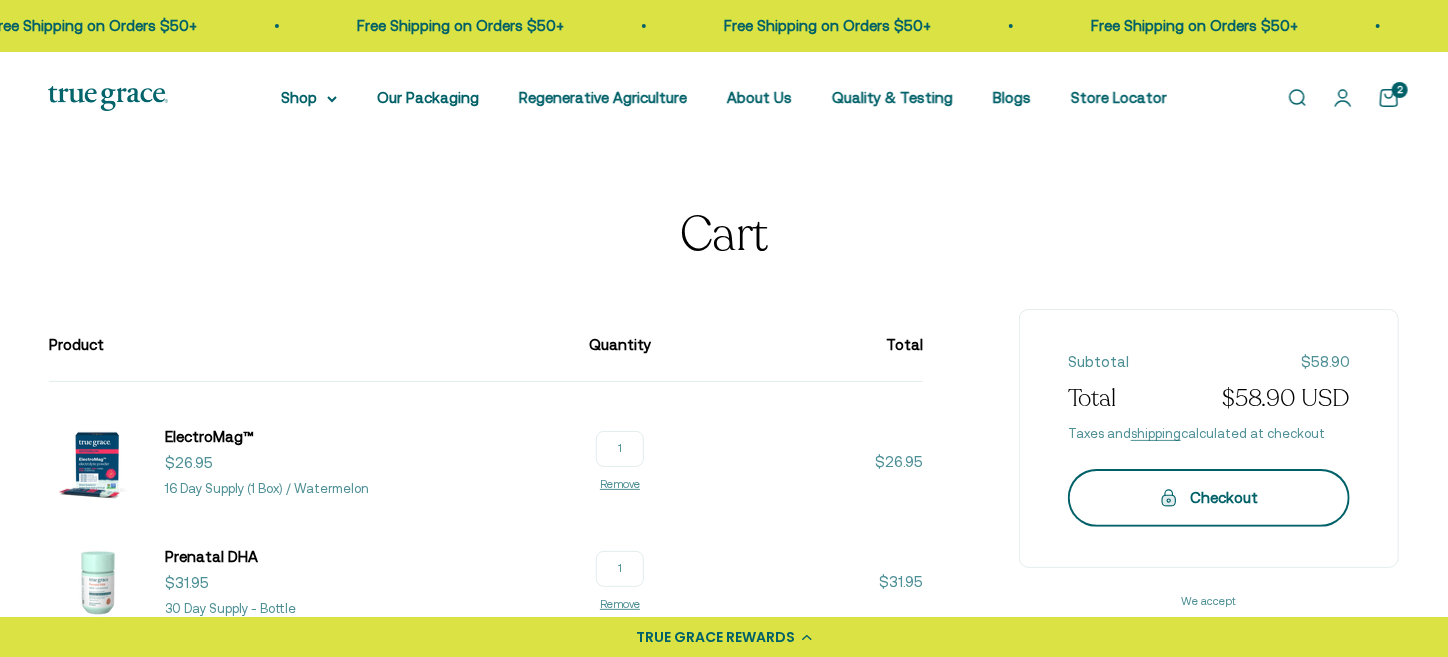 drag, startPoint x: 1457, startPoint y: 170, endPoint x: 1127, endPoint y: 493, distance: 461.76724 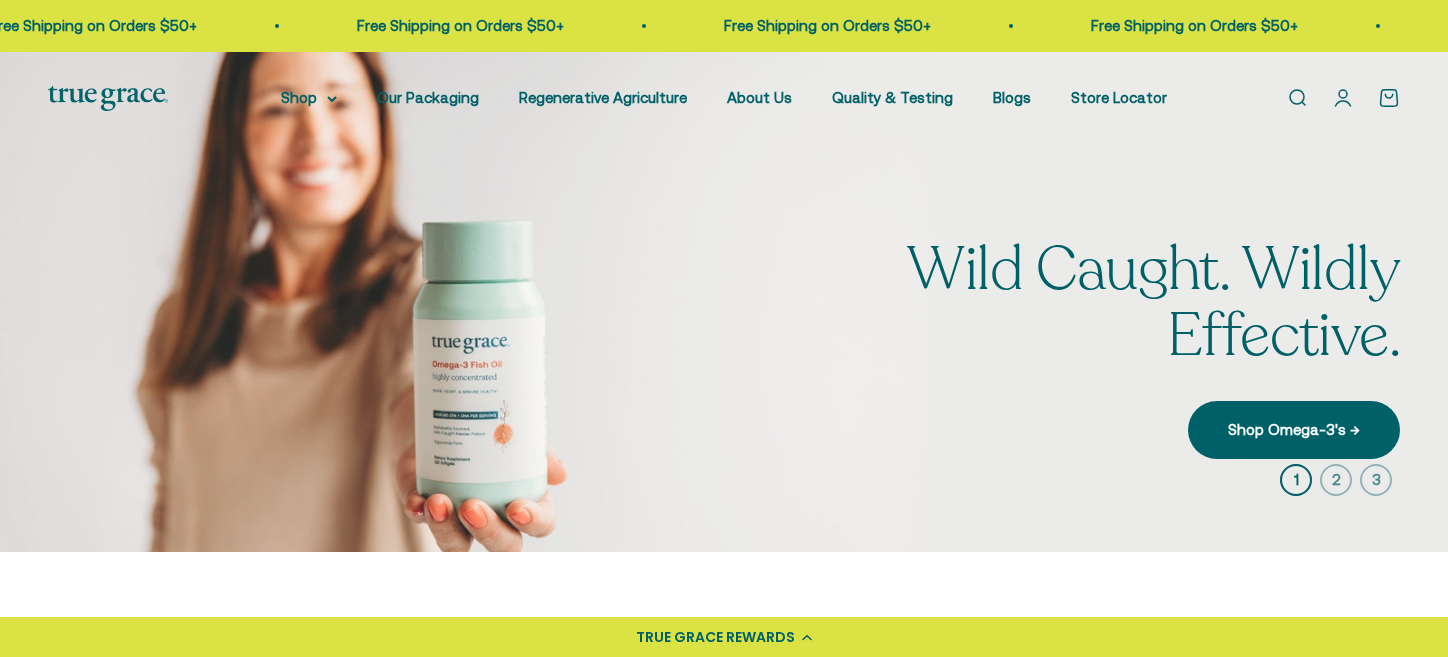 scroll, scrollTop: 0, scrollLeft: 0, axis: both 